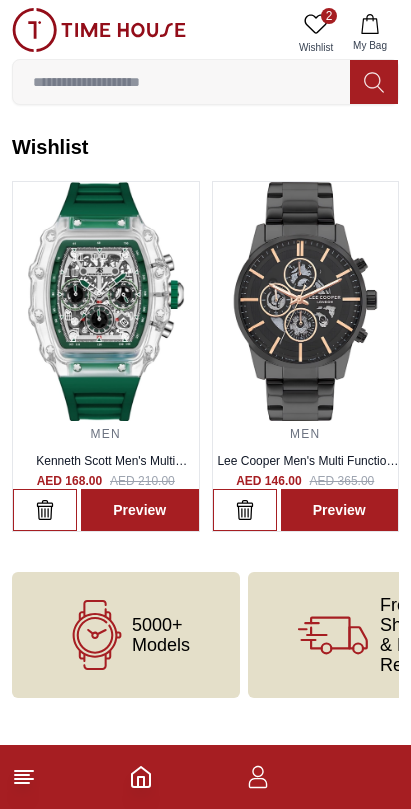 scroll, scrollTop: 0, scrollLeft: 0, axis: both 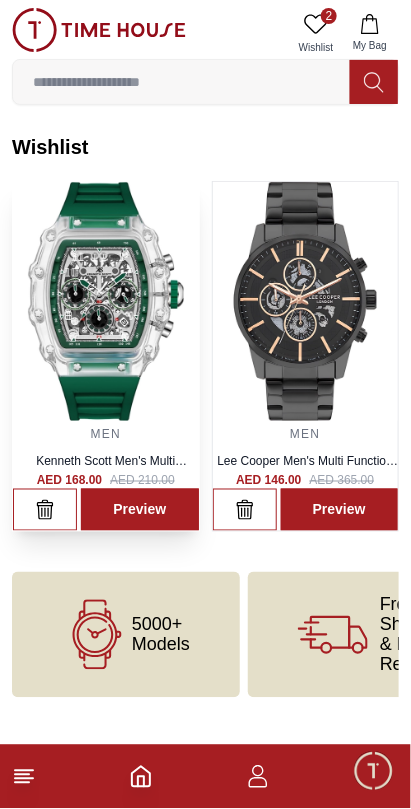 click at bounding box center (106, 301) 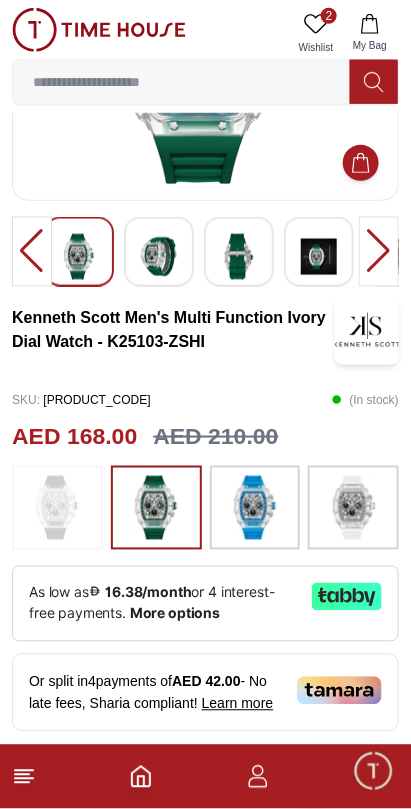 scroll, scrollTop: 235, scrollLeft: 0, axis: vertical 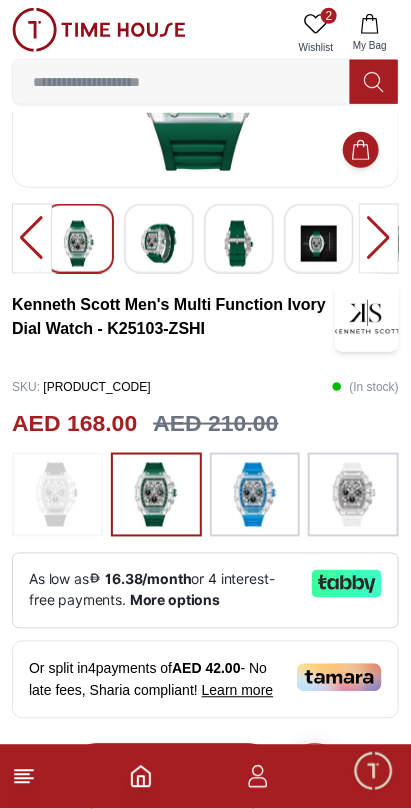 click at bounding box center [57, 495] 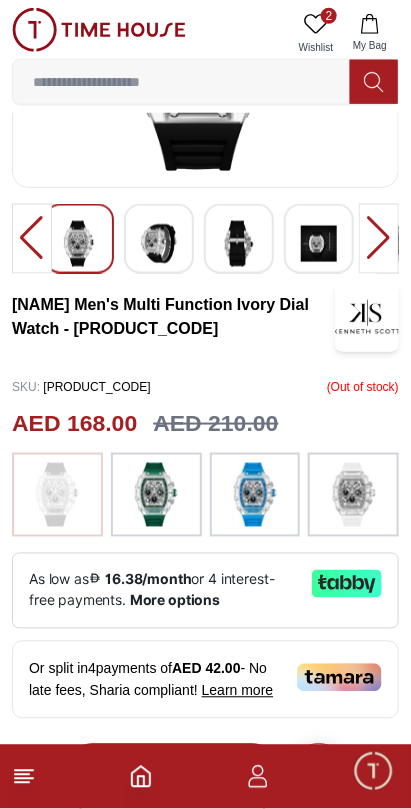 scroll, scrollTop: 158, scrollLeft: 0, axis: vertical 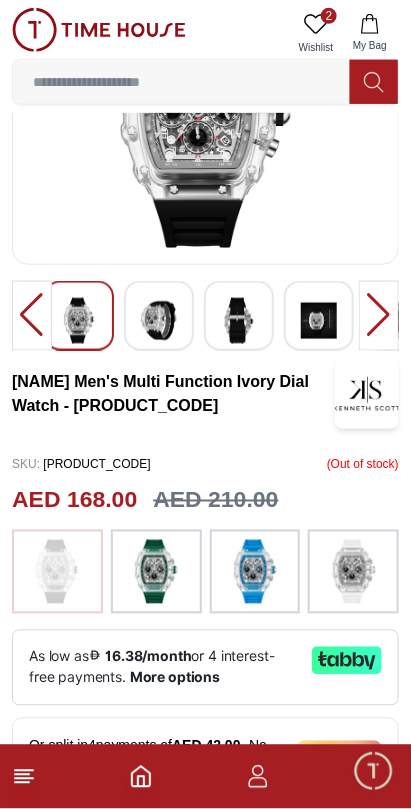 click 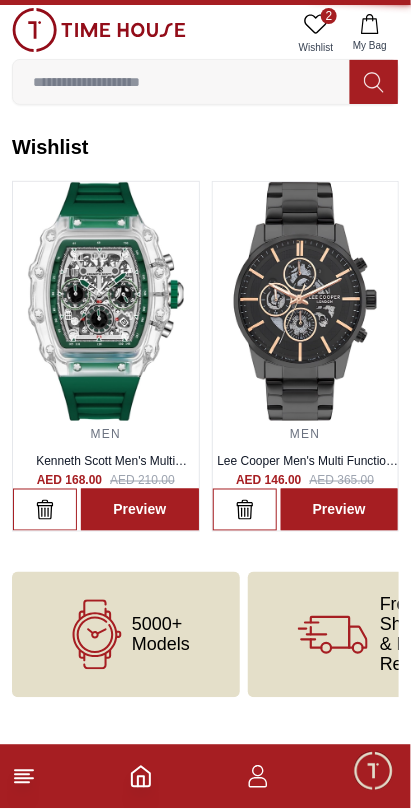scroll, scrollTop: 0, scrollLeft: 0, axis: both 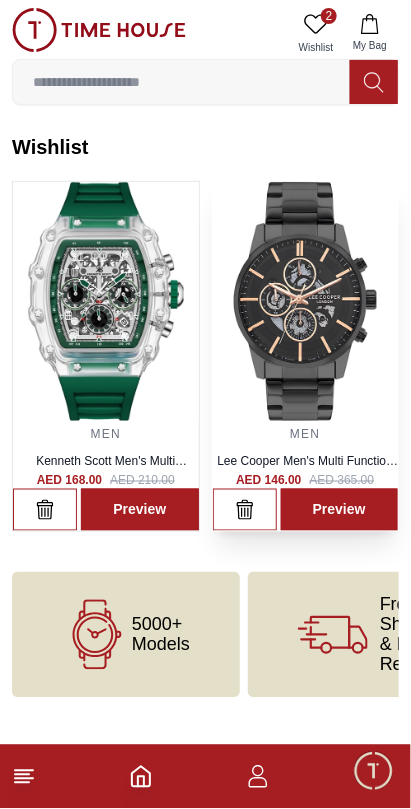click at bounding box center [306, 301] 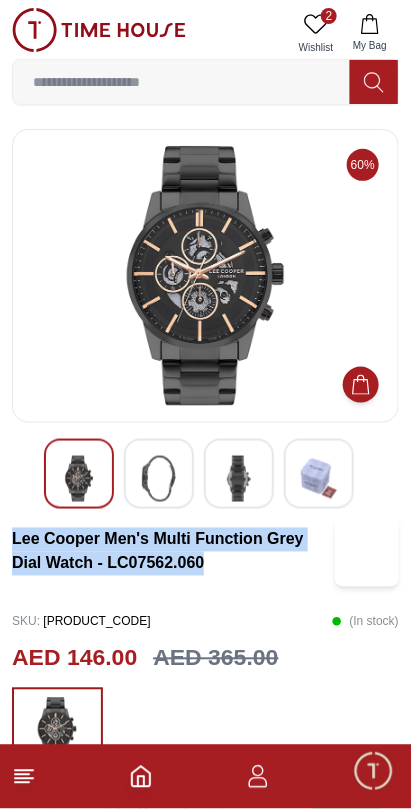 copy on "Lee Cooper Men's Multi Function Grey Dial Watch - LC07562.060" 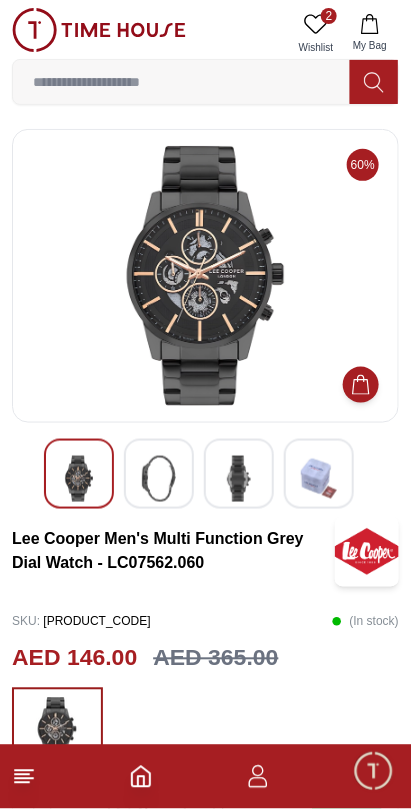 click 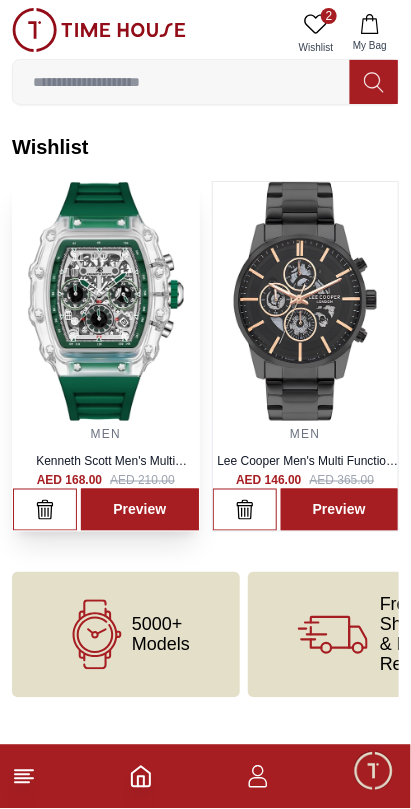 click at bounding box center [106, 301] 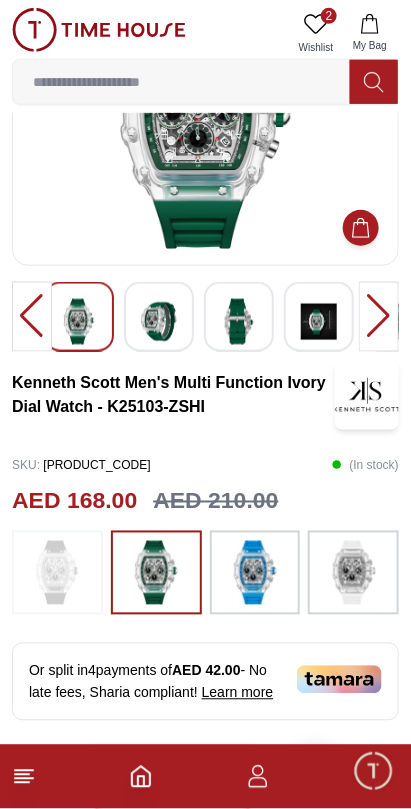 scroll, scrollTop: 156, scrollLeft: 0, axis: vertical 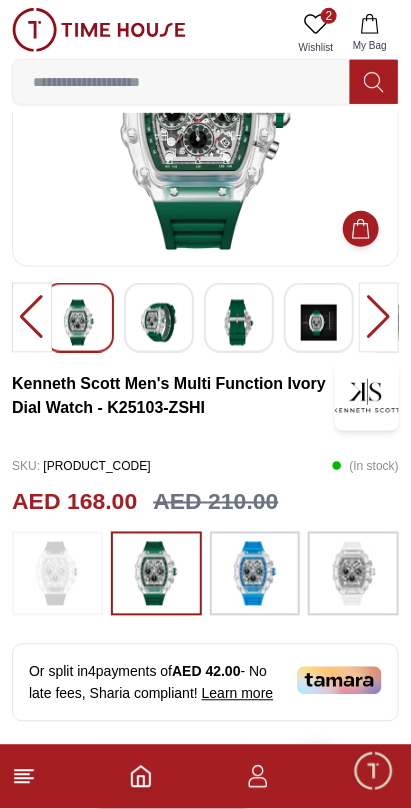 click at bounding box center (255, 574) 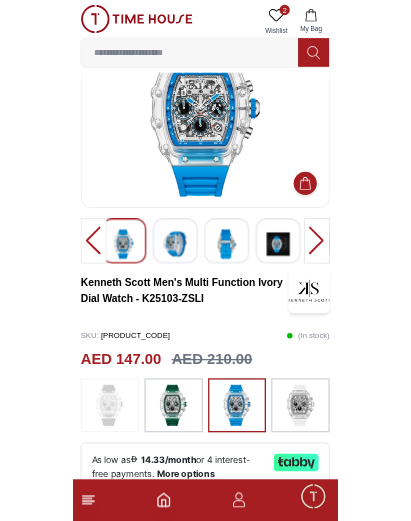 scroll, scrollTop: 0, scrollLeft: 0, axis: both 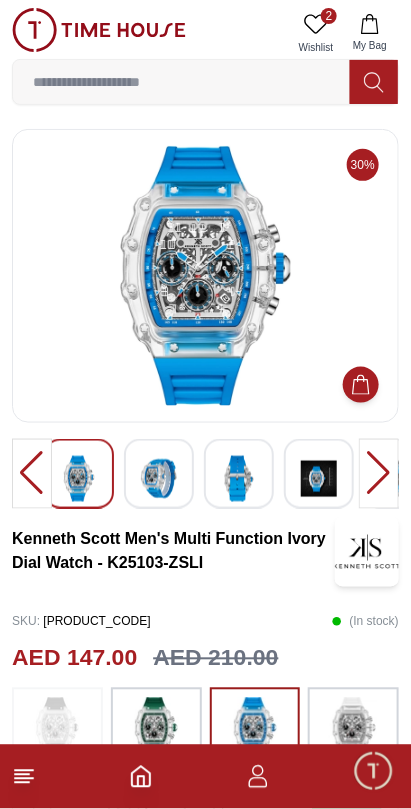 click at bounding box center [181, 82] 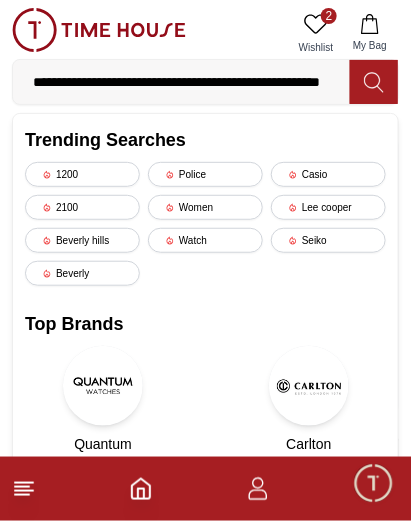 scroll, scrollTop: 0, scrollLeft: 116, axis: horizontal 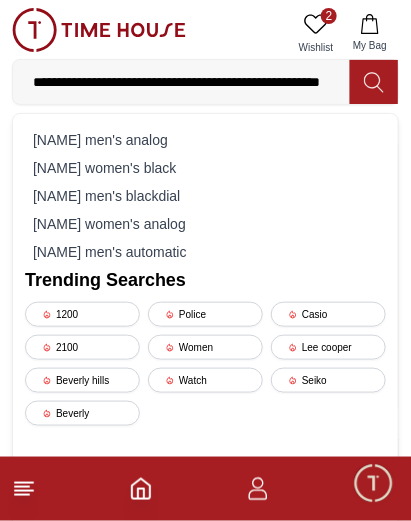 click on "My Bag" at bounding box center (370, 33) 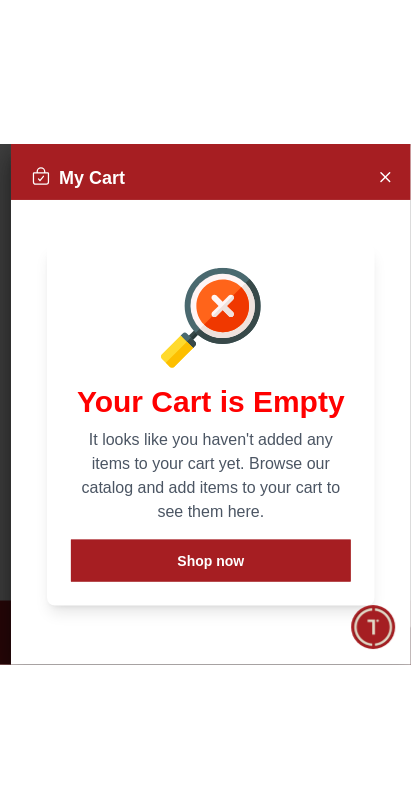 scroll, scrollTop: 0, scrollLeft: 0, axis: both 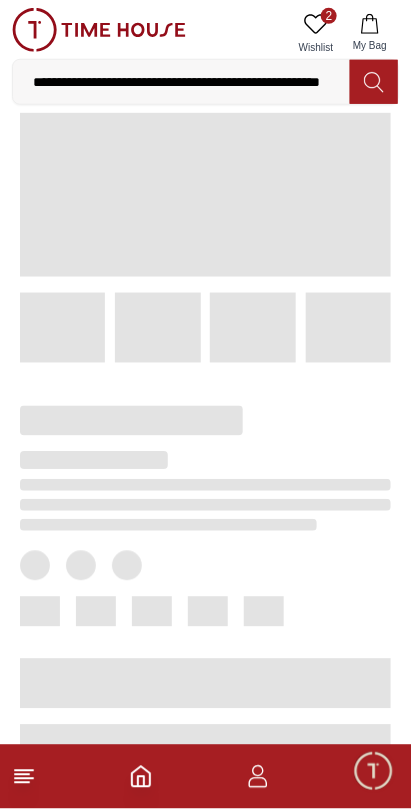 click on "**********" at bounding box center [182, 82] 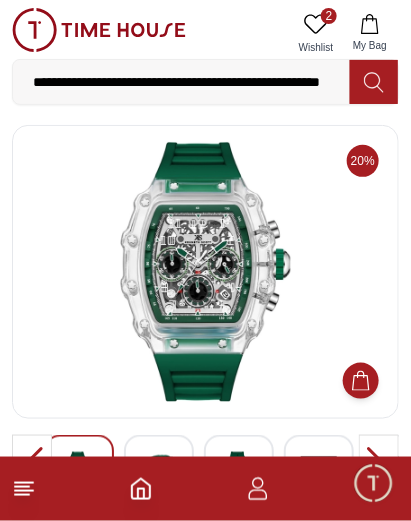 scroll, scrollTop: 2, scrollLeft: 0, axis: vertical 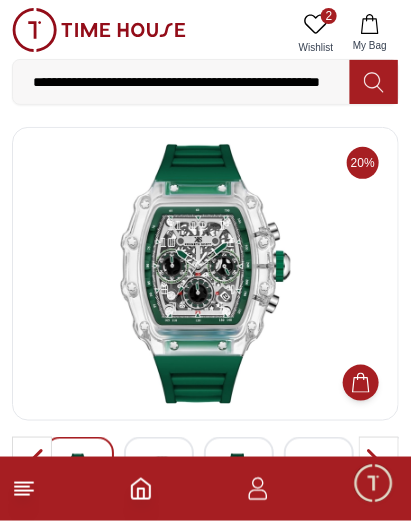 click on "**********" at bounding box center [182, 82] 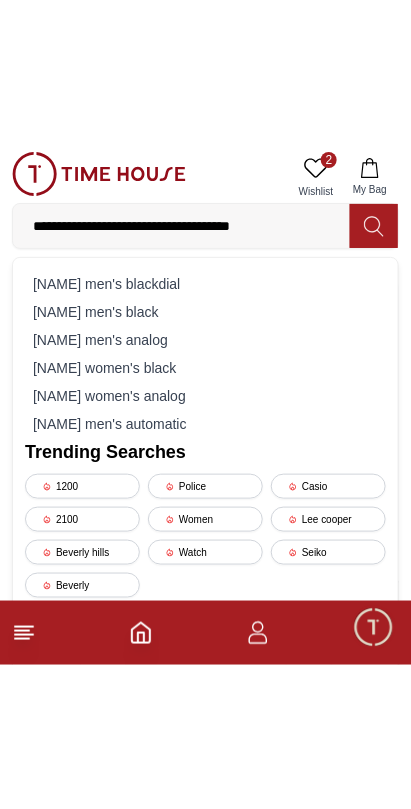 scroll, scrollTop: 0, scrollLeft: 0, axis: both 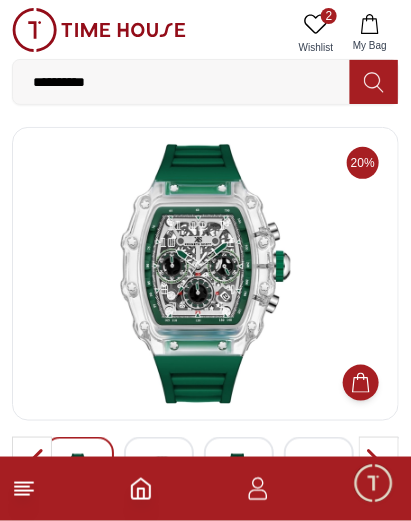 type on "**********" 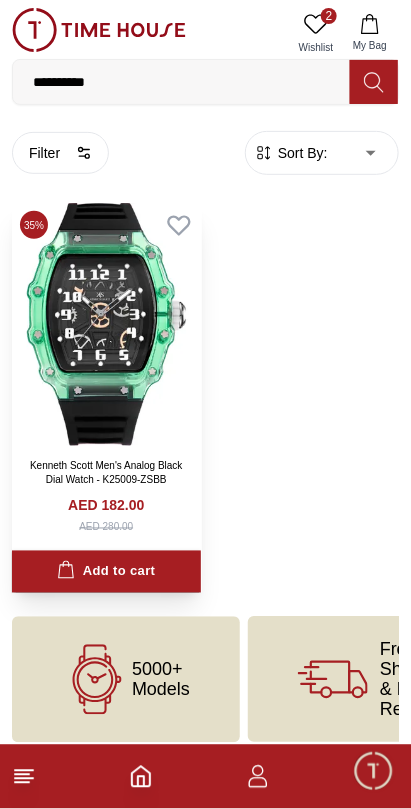 click at bounding box center (106, 324) 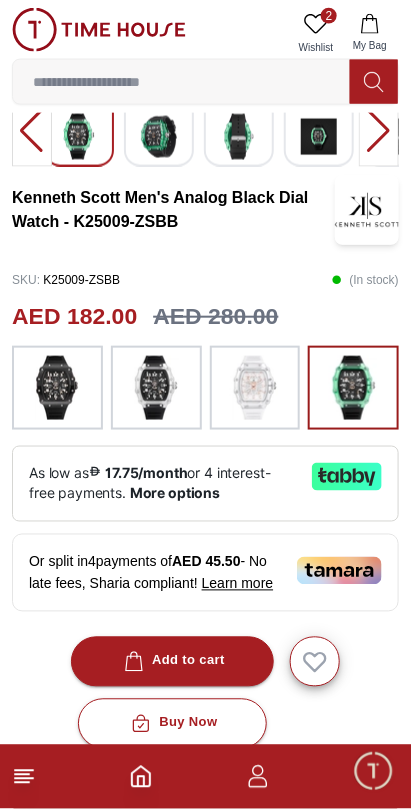 scroll, scrollTop: 345, scrollLeft: 0, axis: vertical 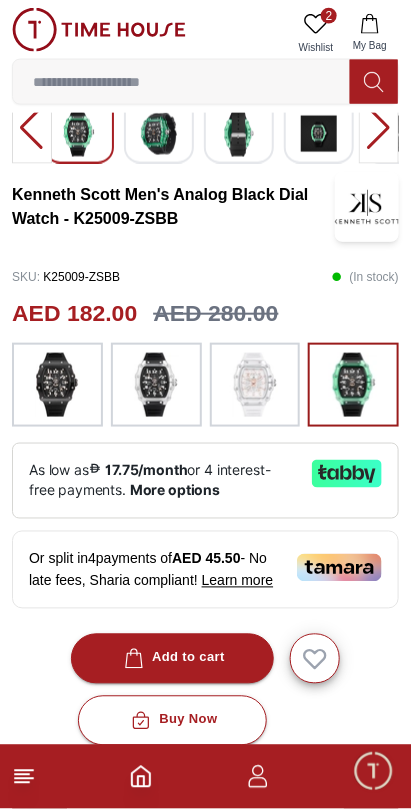 click at bounding box center [354, 385] 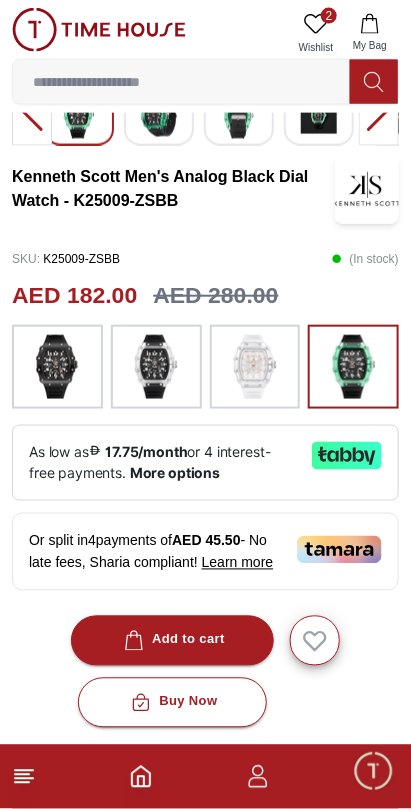 scroll, scrollTop: 371, scrollLeft: 0, axis: vertical 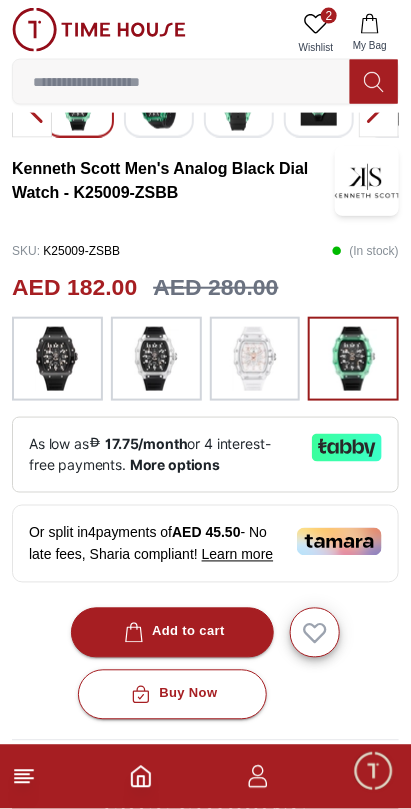 click at bounding box center [156, 359] 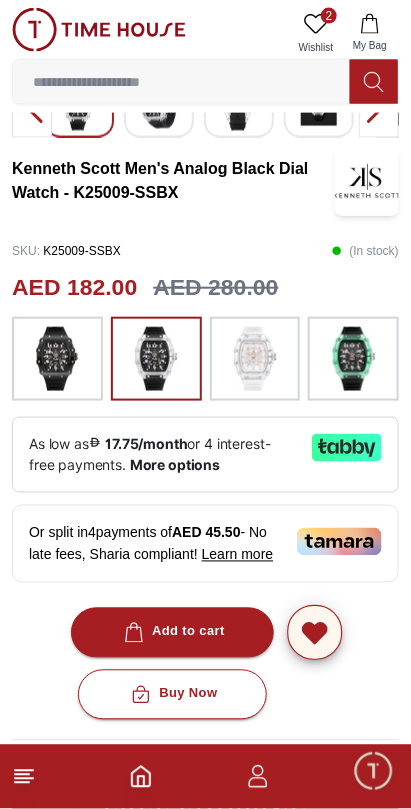 click 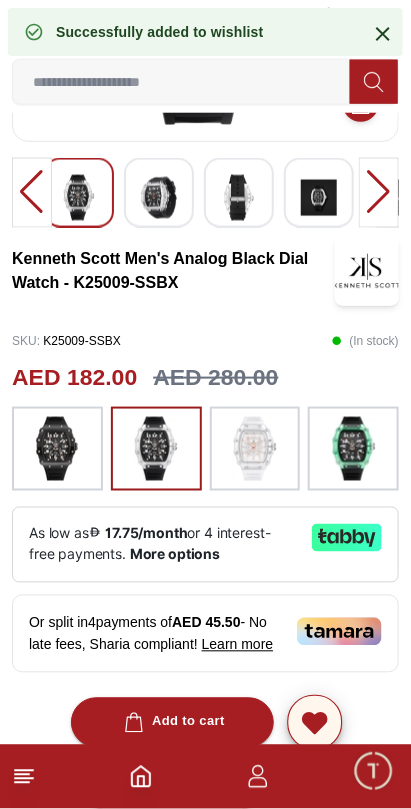 scroll, scrollTop: 0, scrollLeft: 0, axis: both 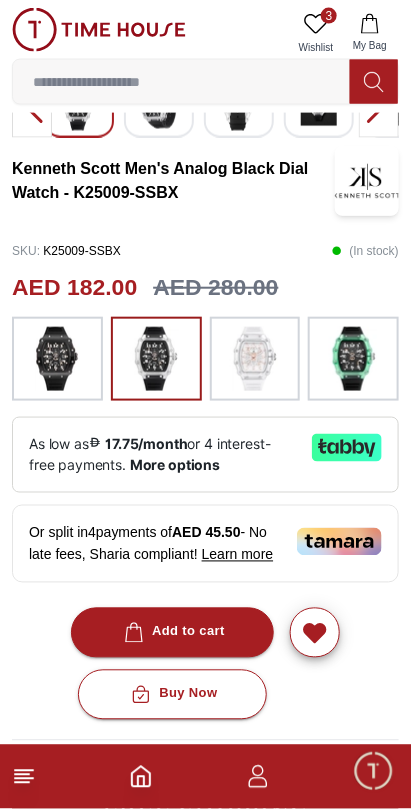 click 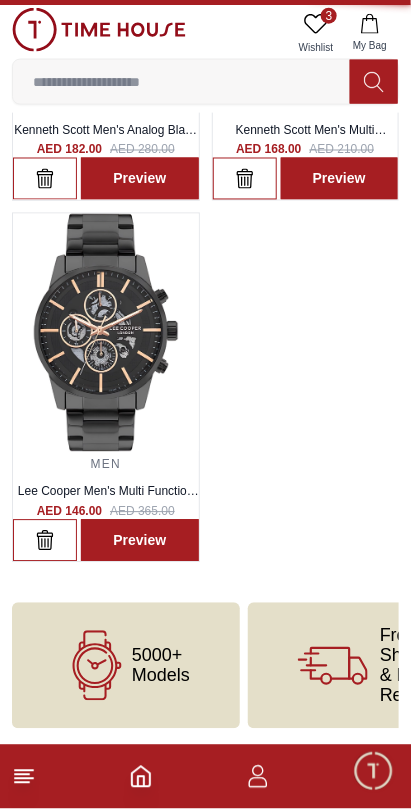scroll, scrollTop: 0, scrollLeft: 0, axis: both 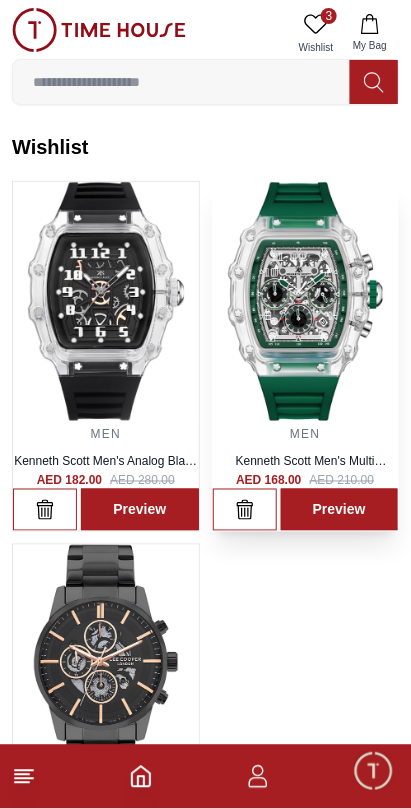 click at bounding box center (306, 301) 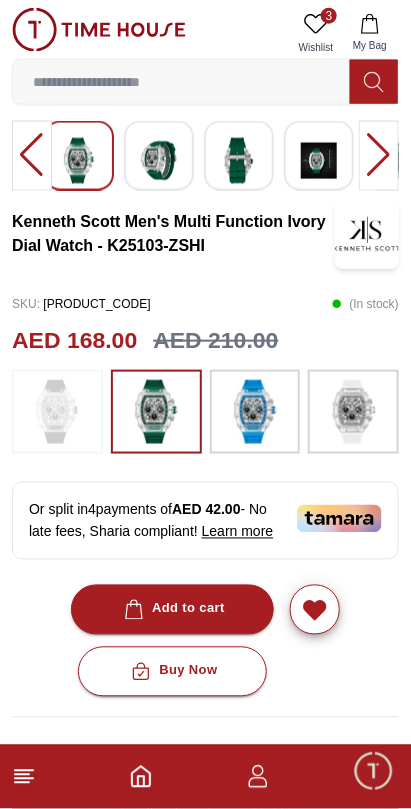 scroll, scrollTop: 314, scrollLeft: 0, axis: vertical 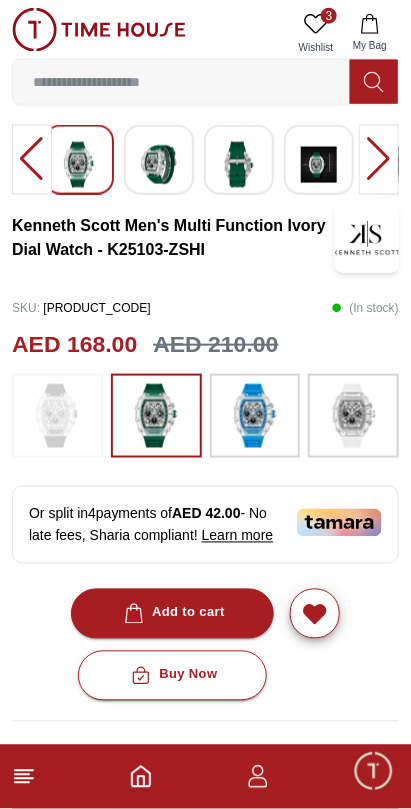 click at bounding box center (255, 416) 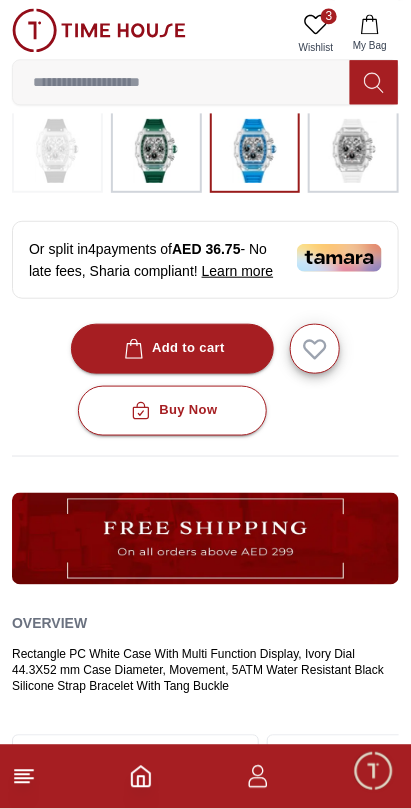 scroll, scrollTop: 592, scrollLeft: 0, axis: vertical 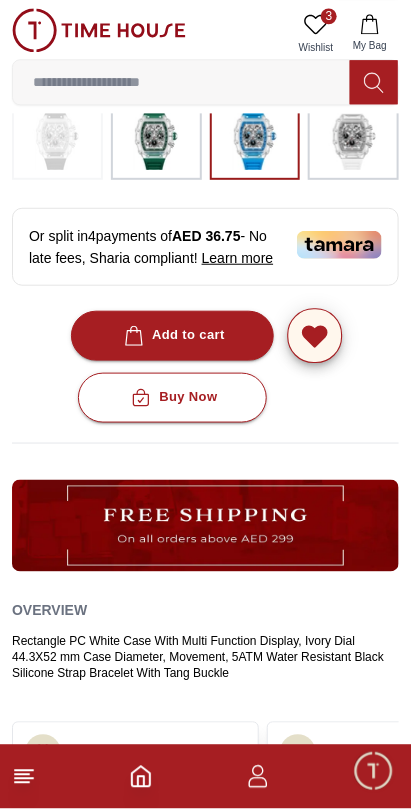 click 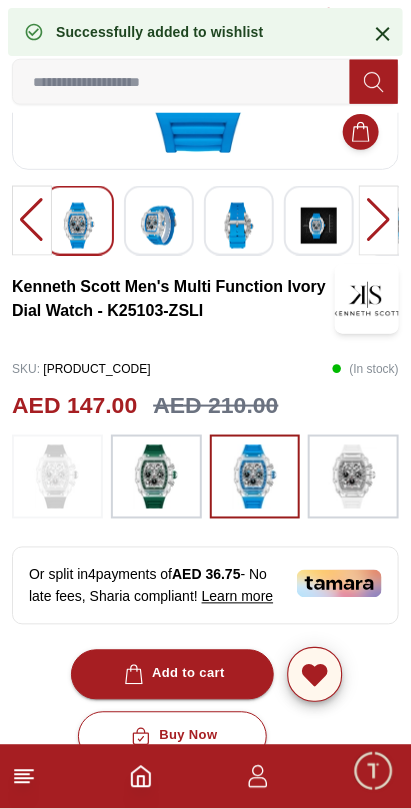 scroll, scrollTop: 0, scrollLeft: 0, axis: both 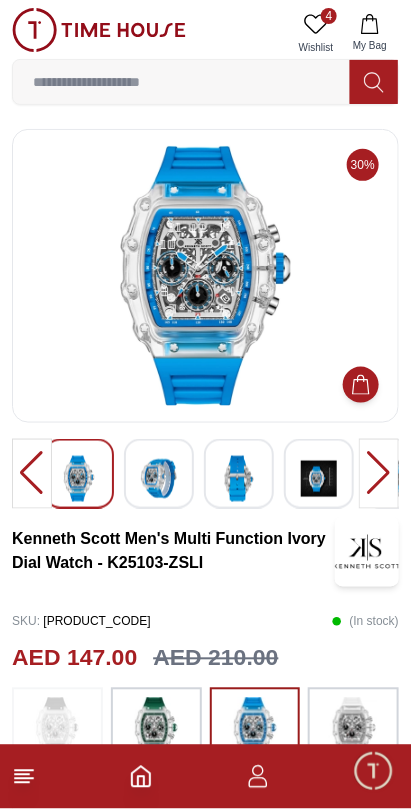 click on "4 Wishlist" at bounding box center (316, 33) 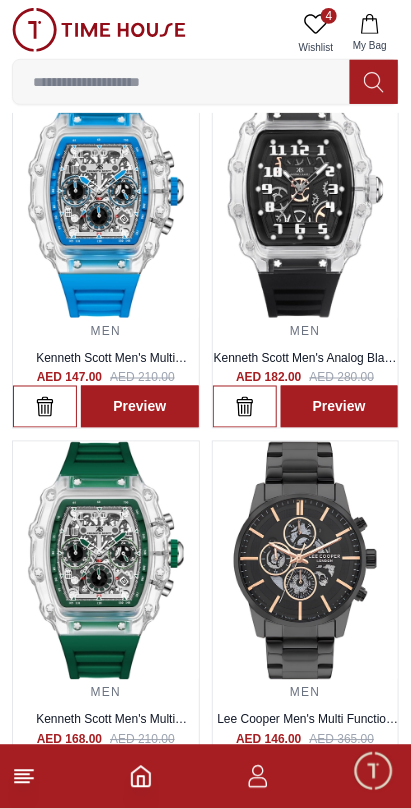 scroll, scrollTop: 107, scrollLeft: 0, axis: vertical 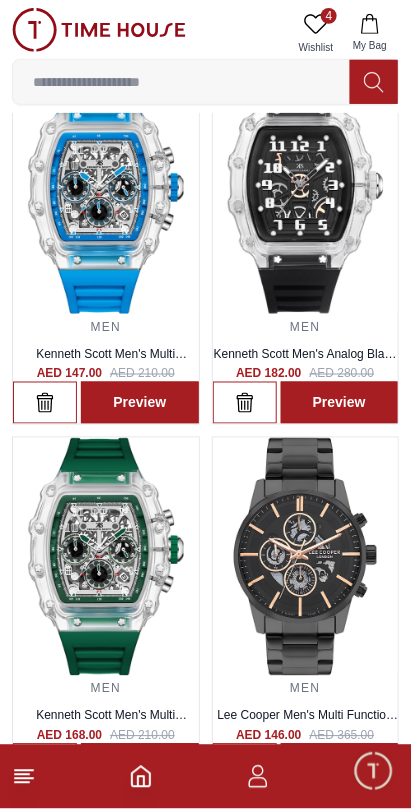 click on "My Bag" at bounding box center [370, 33] 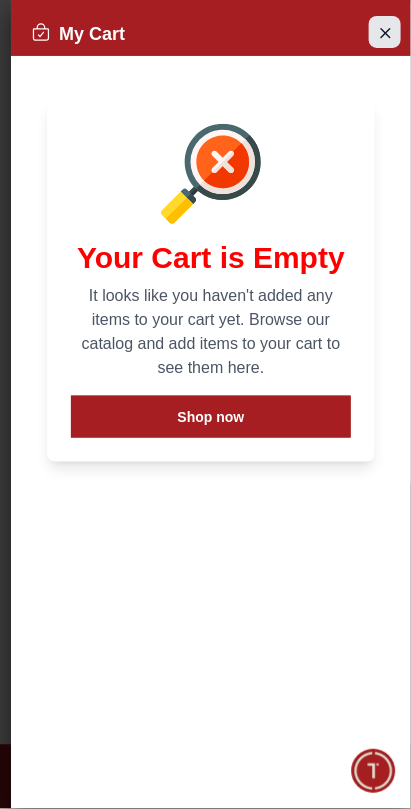 click 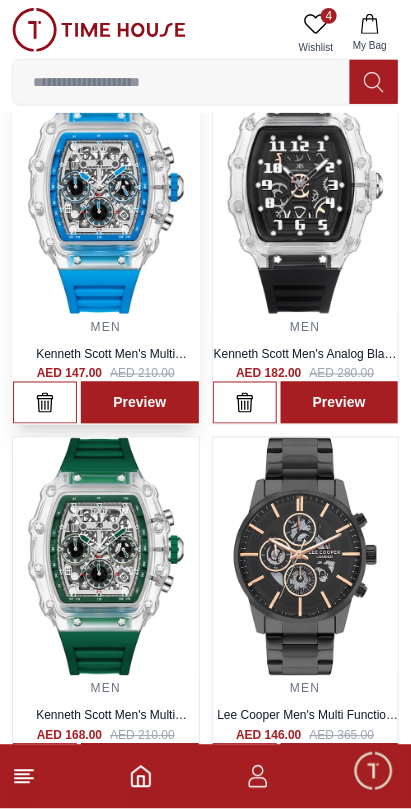 click at bounding box center (106, 194) 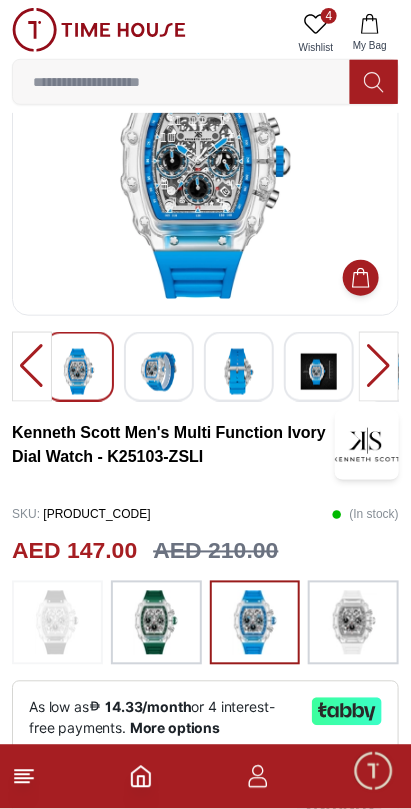 click at bounding box center [205, 169] 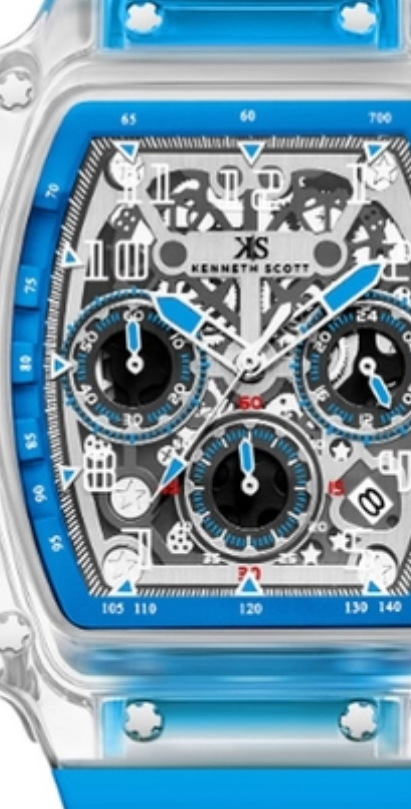 scroll, scrollTop: 107, scrollLeft: 0, axis: vertical 